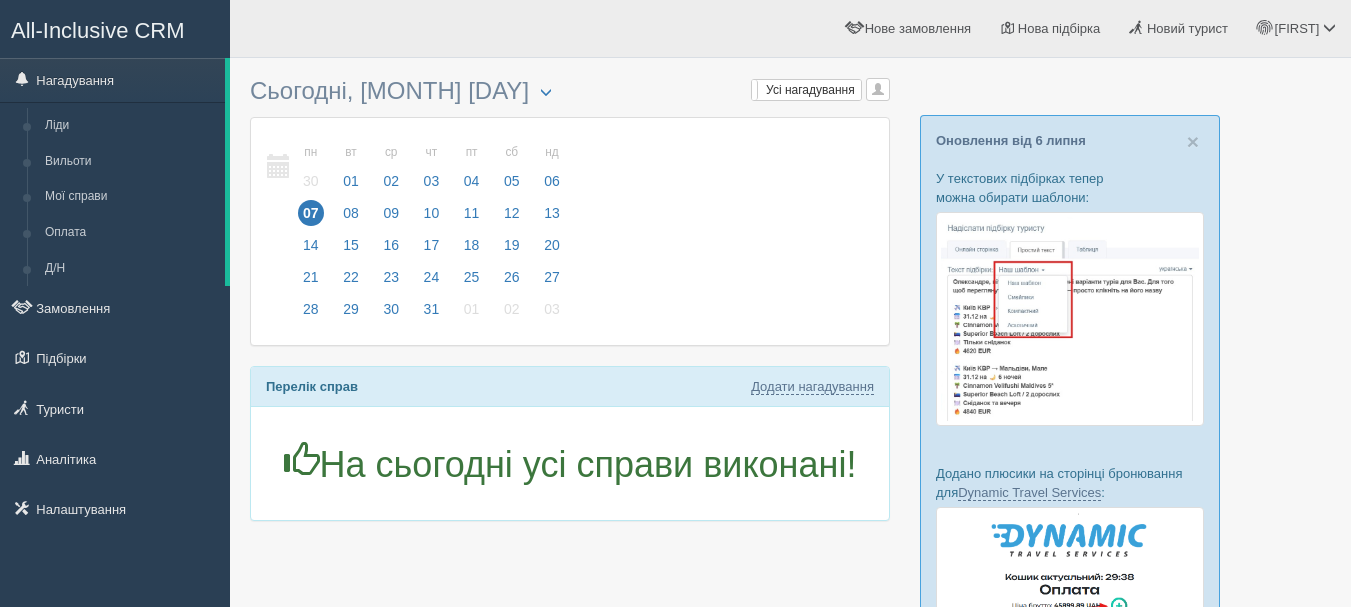 scroll, scrollTop: 0, scrollLeft: 0, axis: both 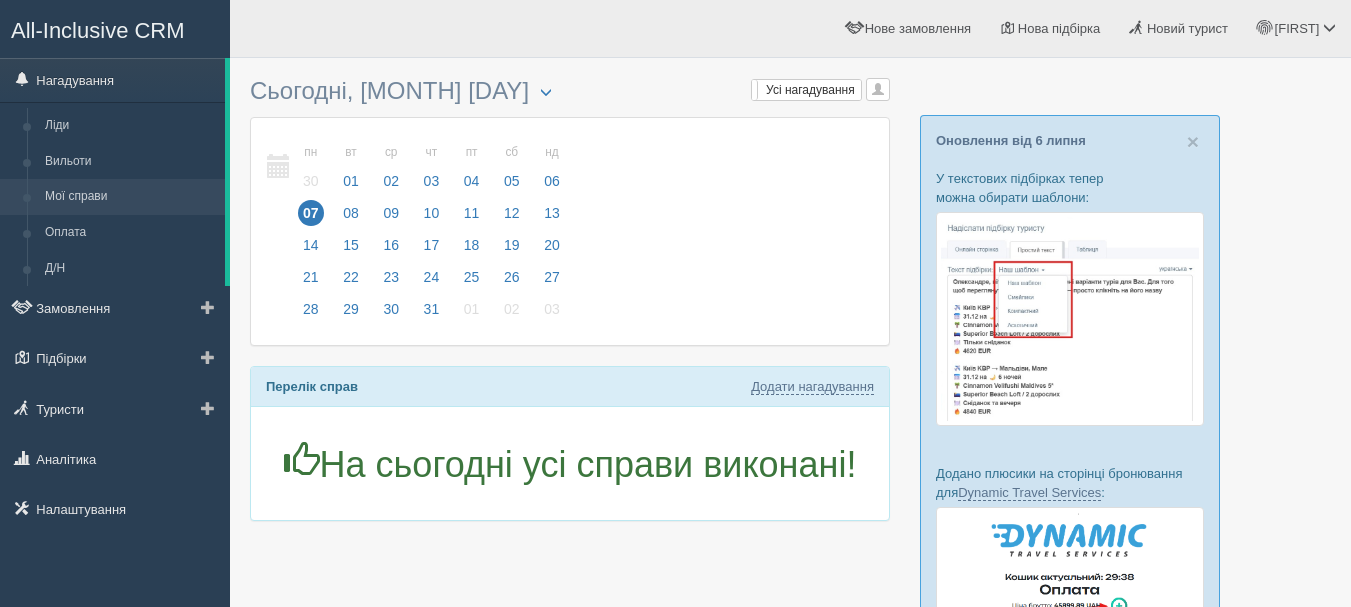 click on "Мої справи" at bounding box center (130, 197) 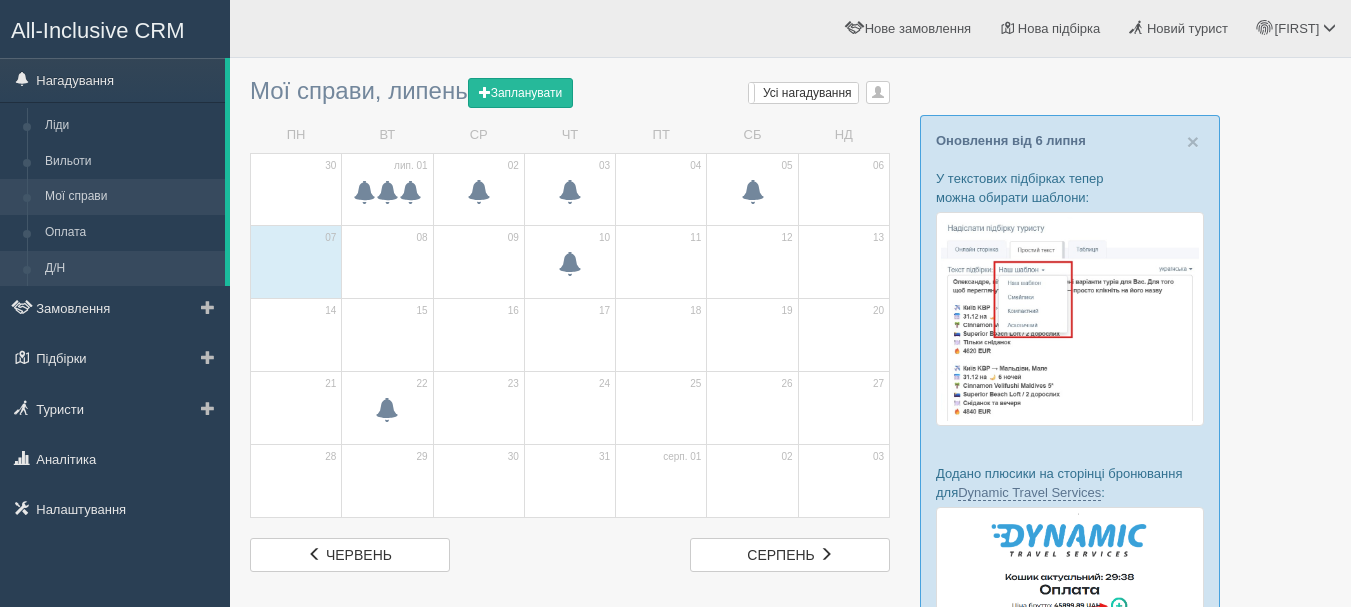 scroll, scrollTop: 0, scrollLeft: 0, axis: both 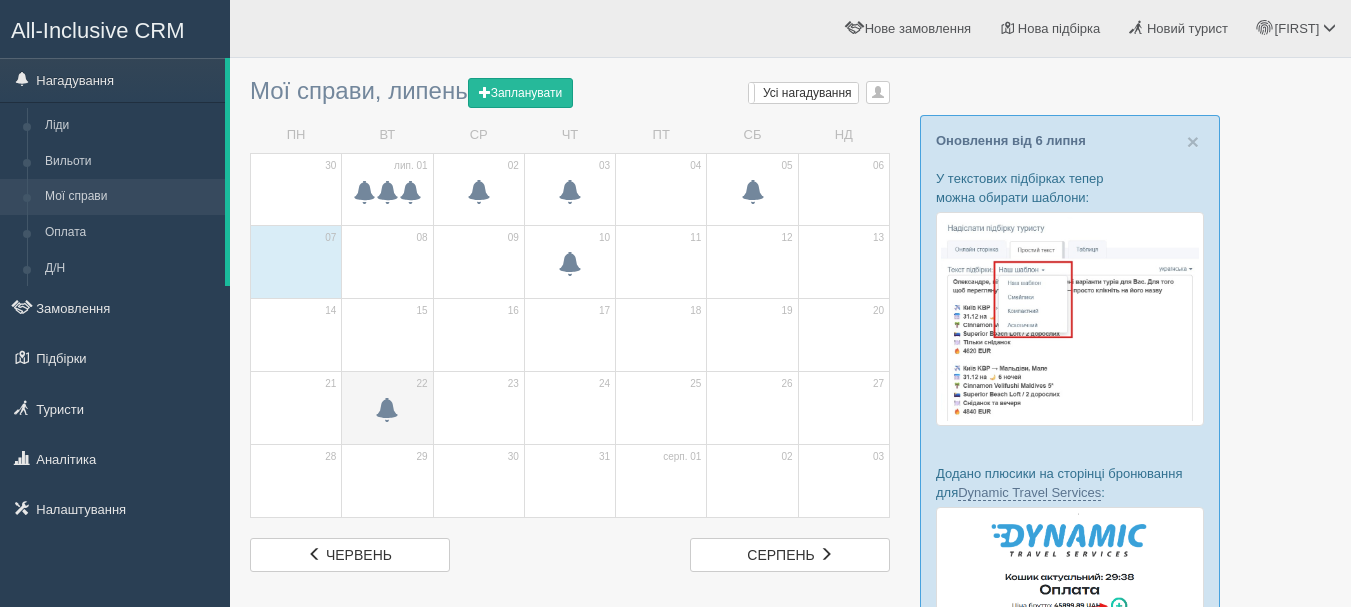 click at bounding box center (387, 195) 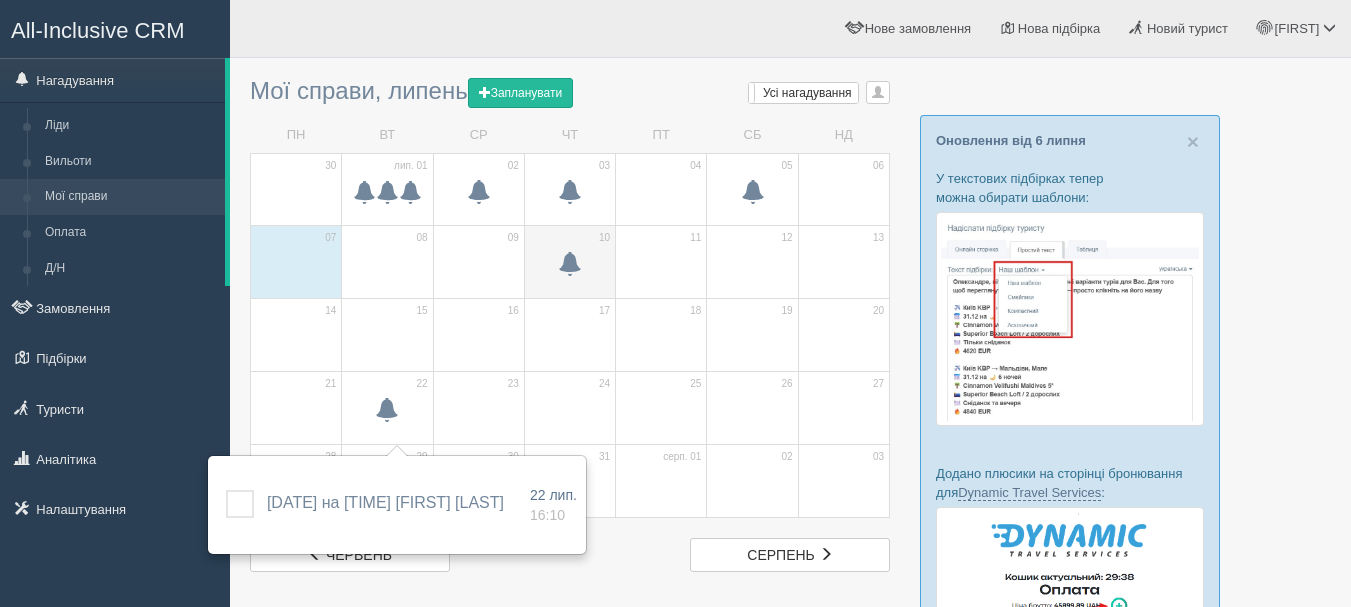 click at bounding box center [570, 264] 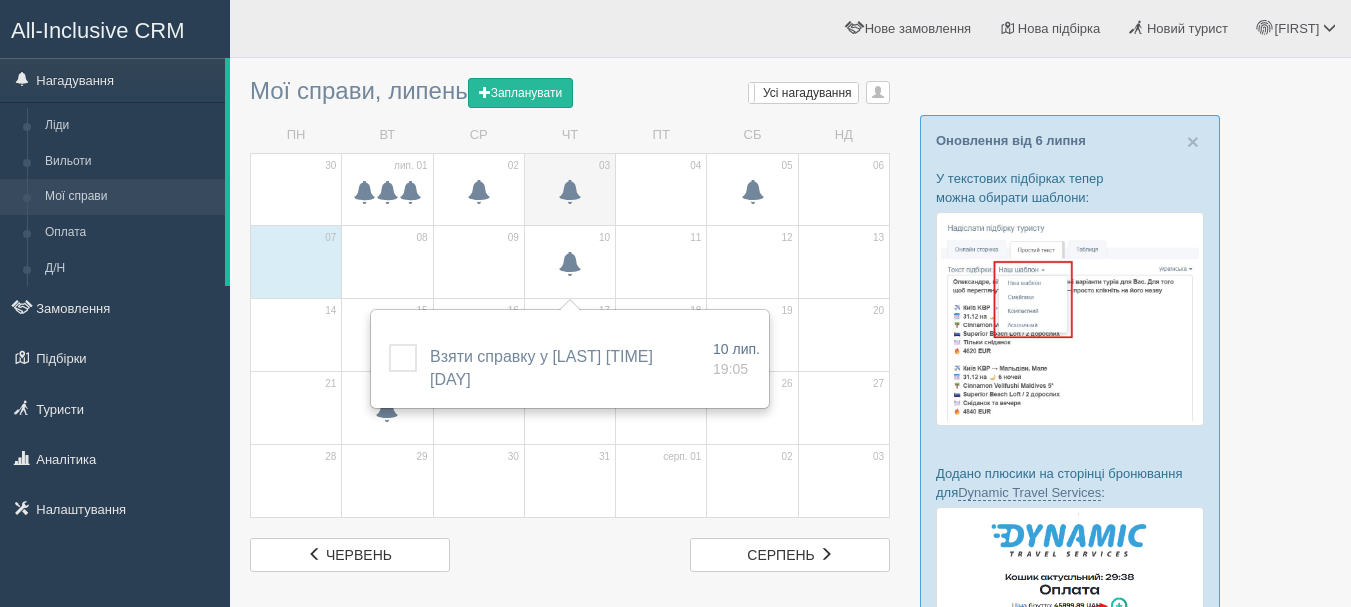 click at bounding box center [387, 194] 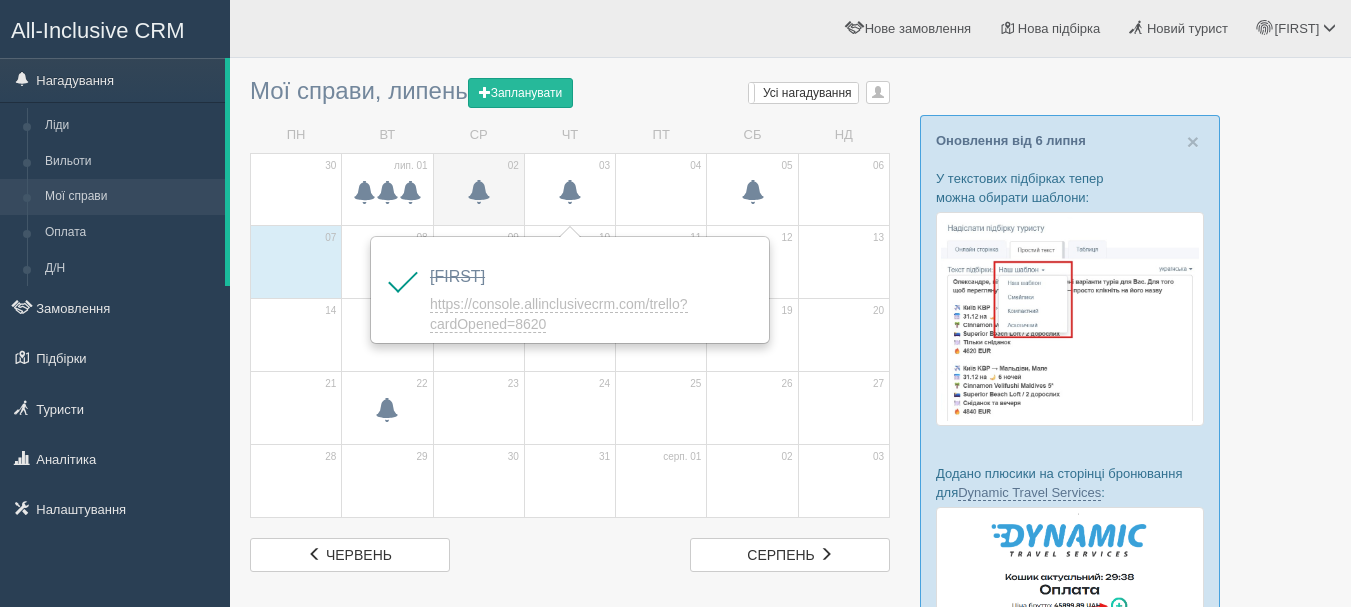 click at bounding box center [479, 191] 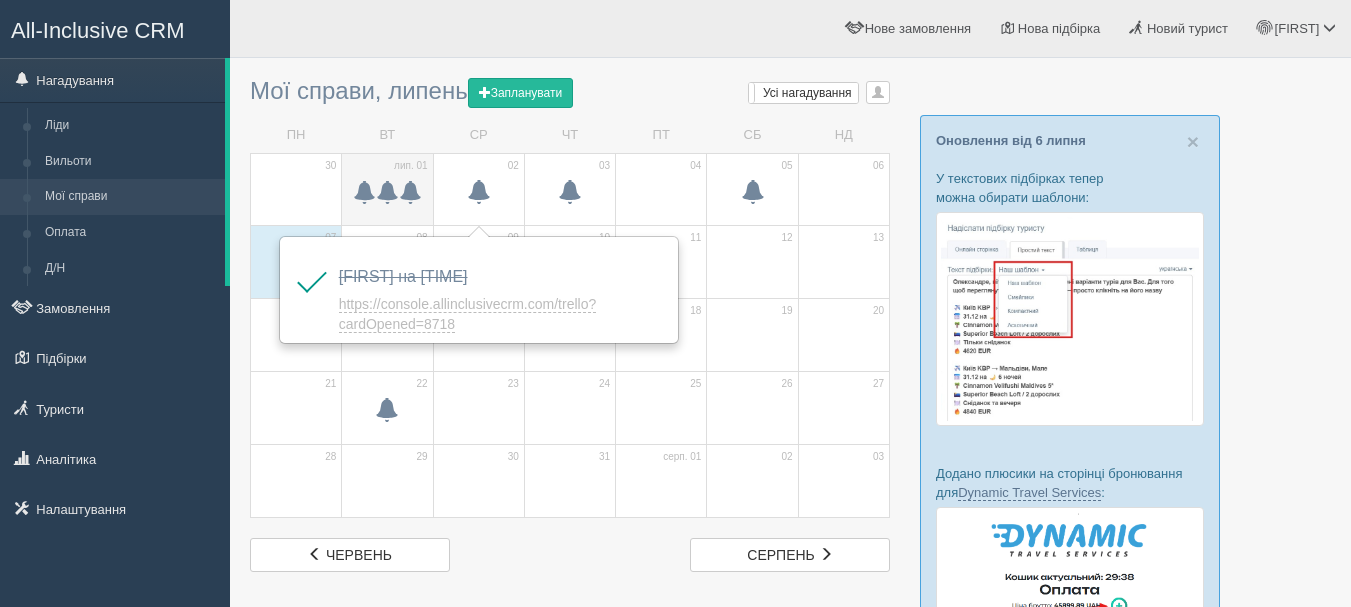 click at bounding box center [410, 191] 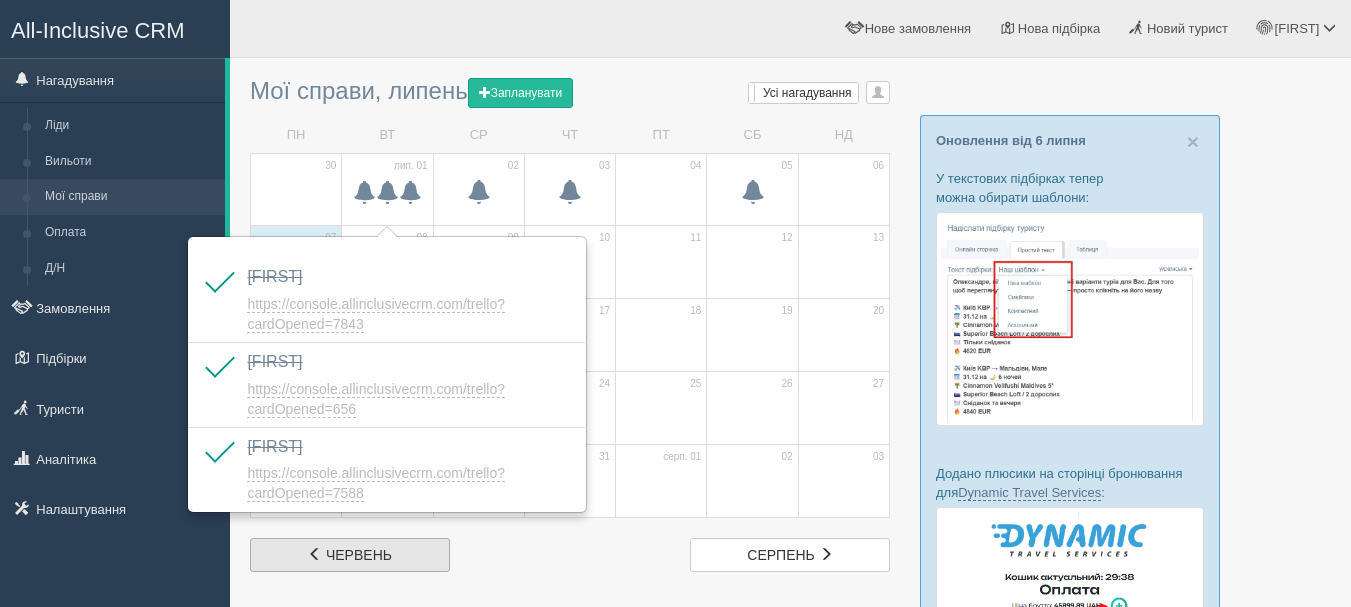 click on "червень" at bounding box center [359, 555] 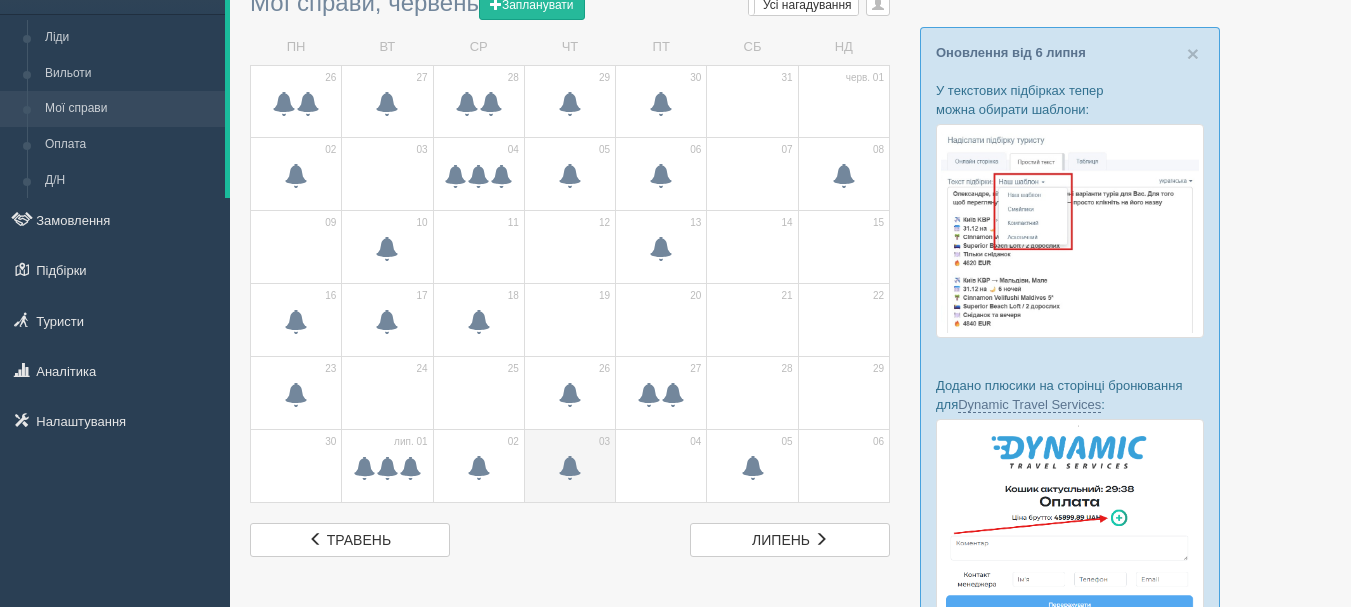 scroll, scrollTop: 100, scrollLeft: 0, axis: vertical 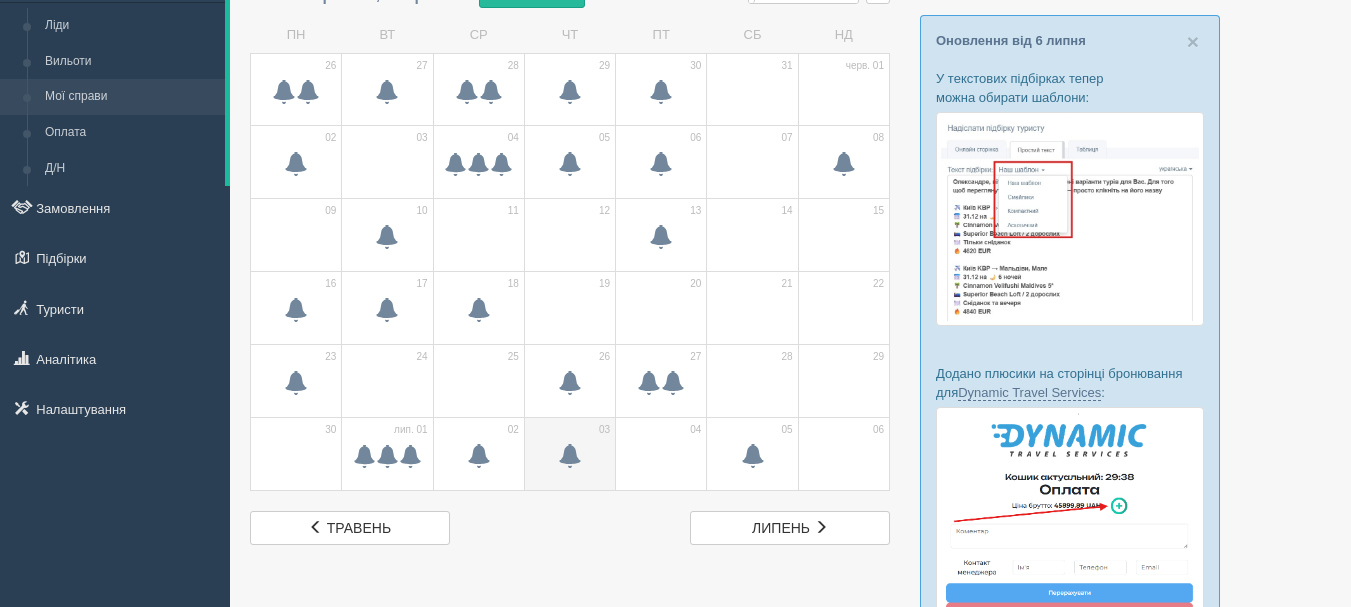 click at bounding box center (296, 95) 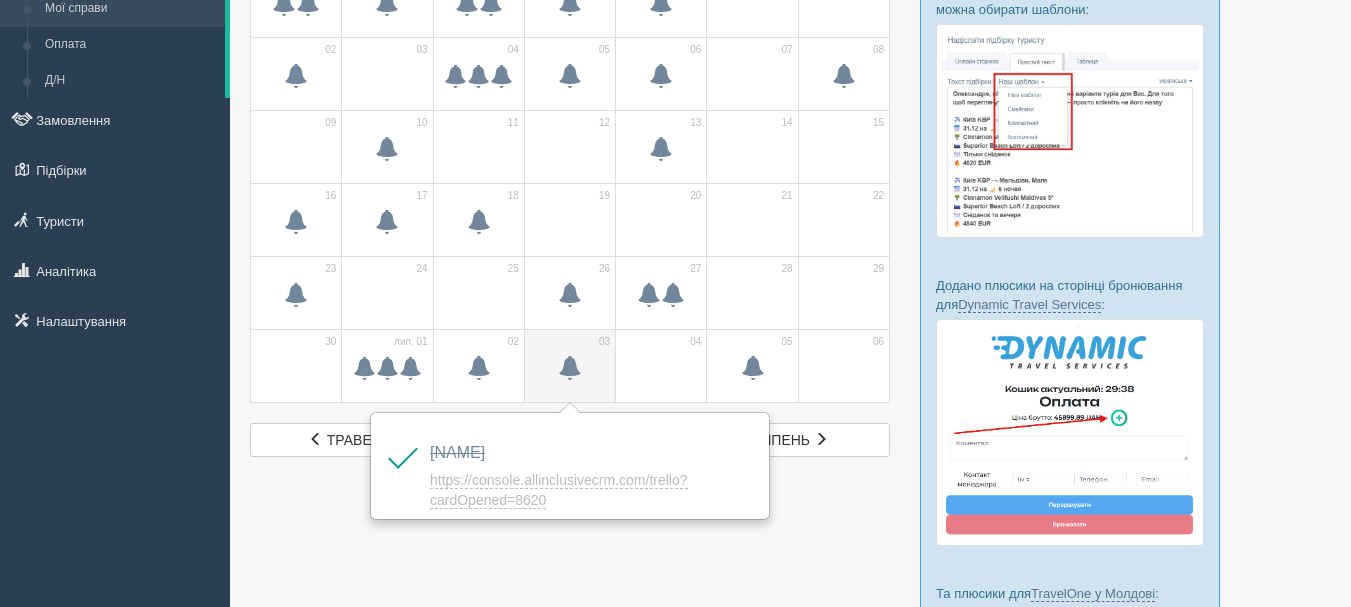 scroll, scrollTop: 200, scrollLeft: 0, axis: vertical 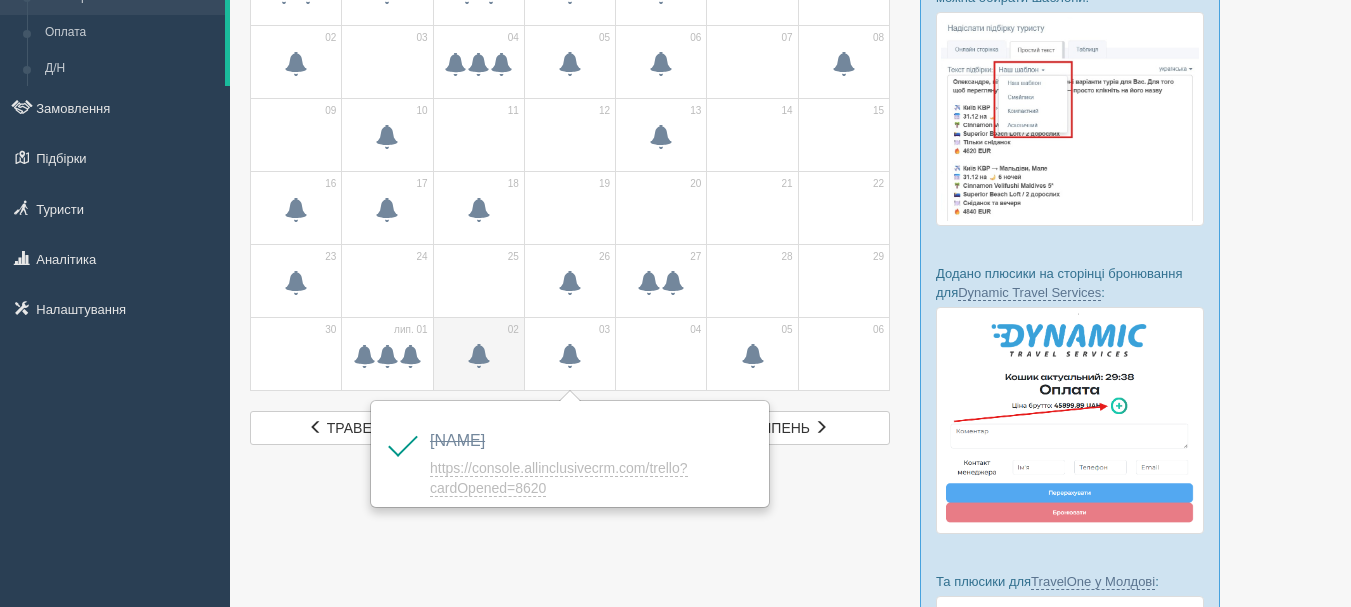 click at bounding box center [296, -6] 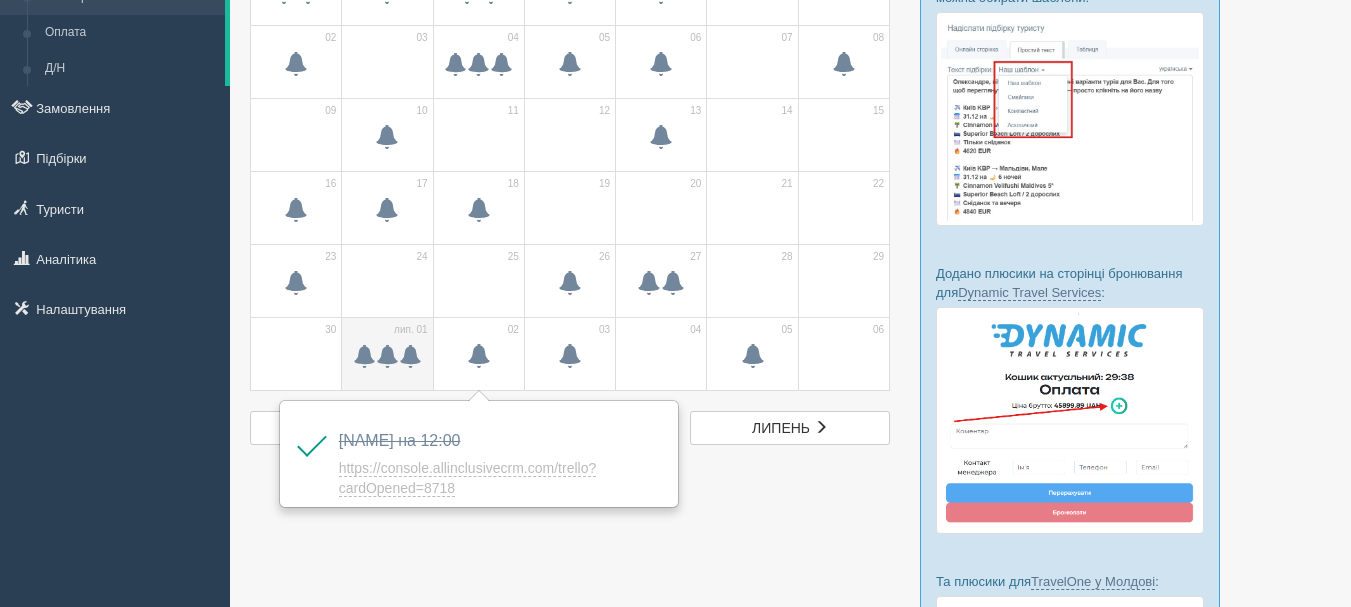 click at bounding box center [410, 356] 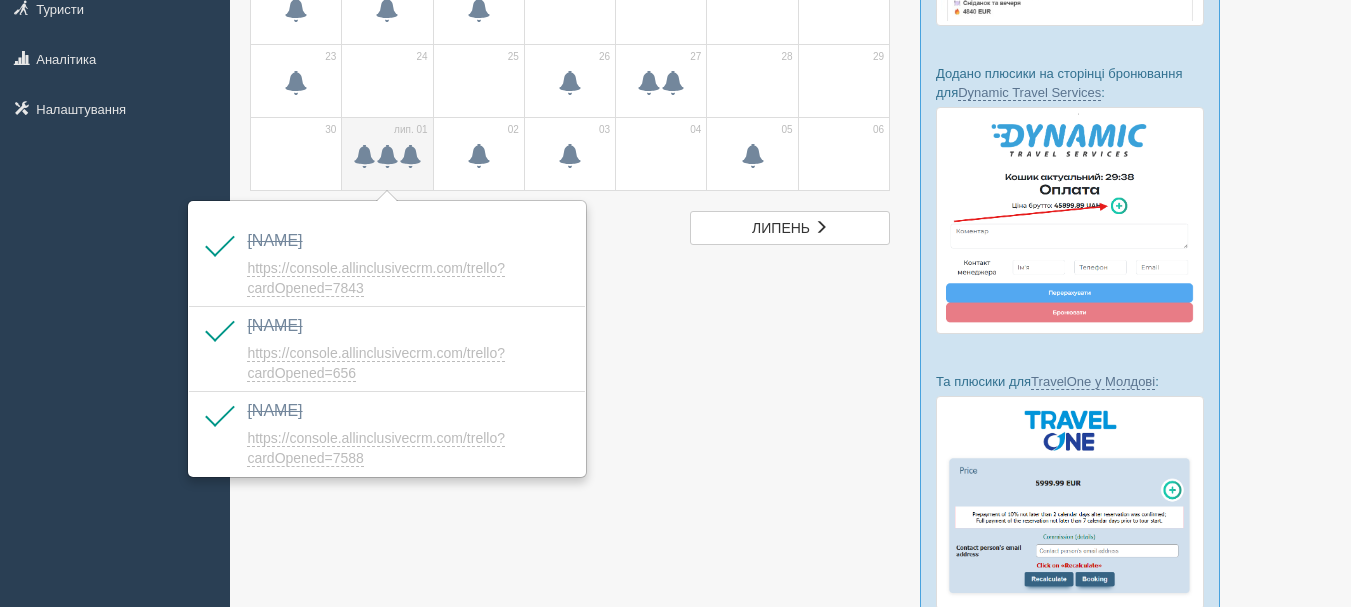 scroll, scrollTop: 0, scrollLeft: 0, axis: both 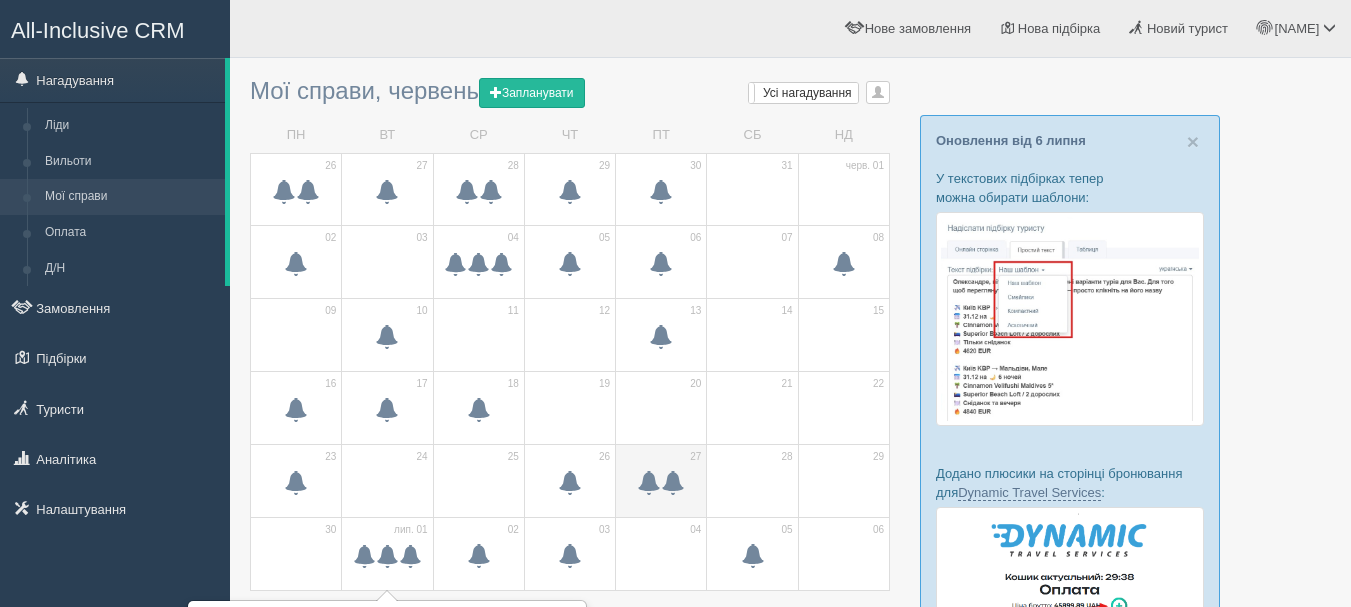 click at bounding box center (673, 483) 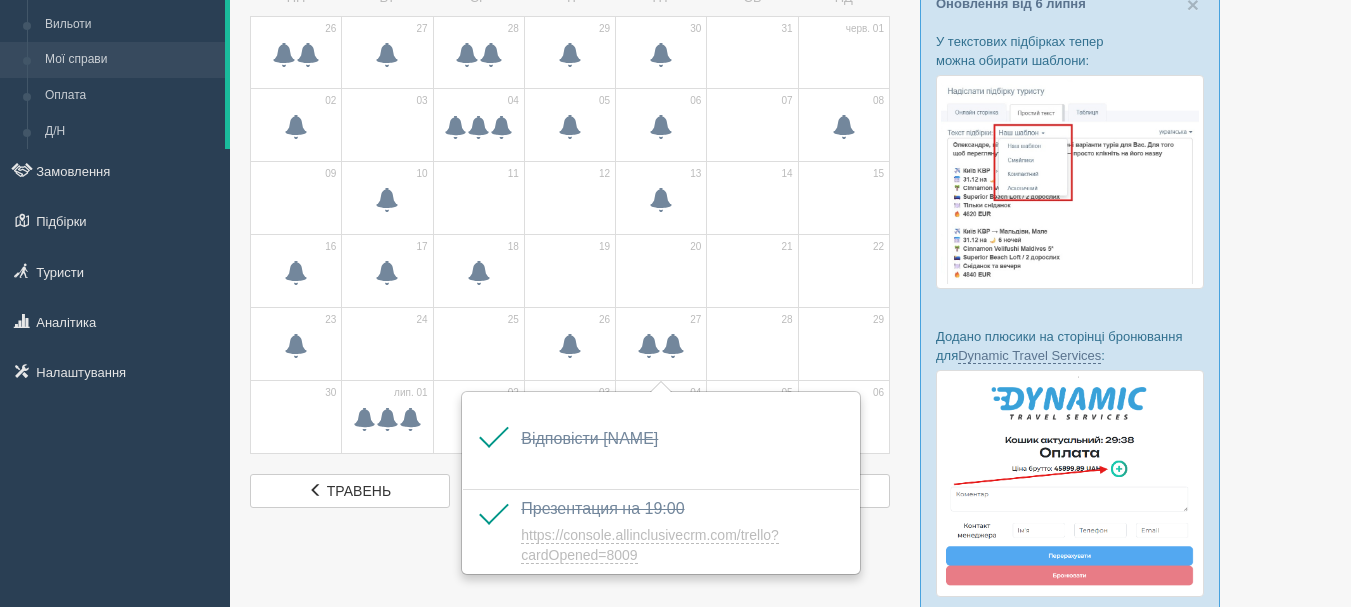 scroll, scrollTop: 200, scrollLeft: 0, axis: vertical 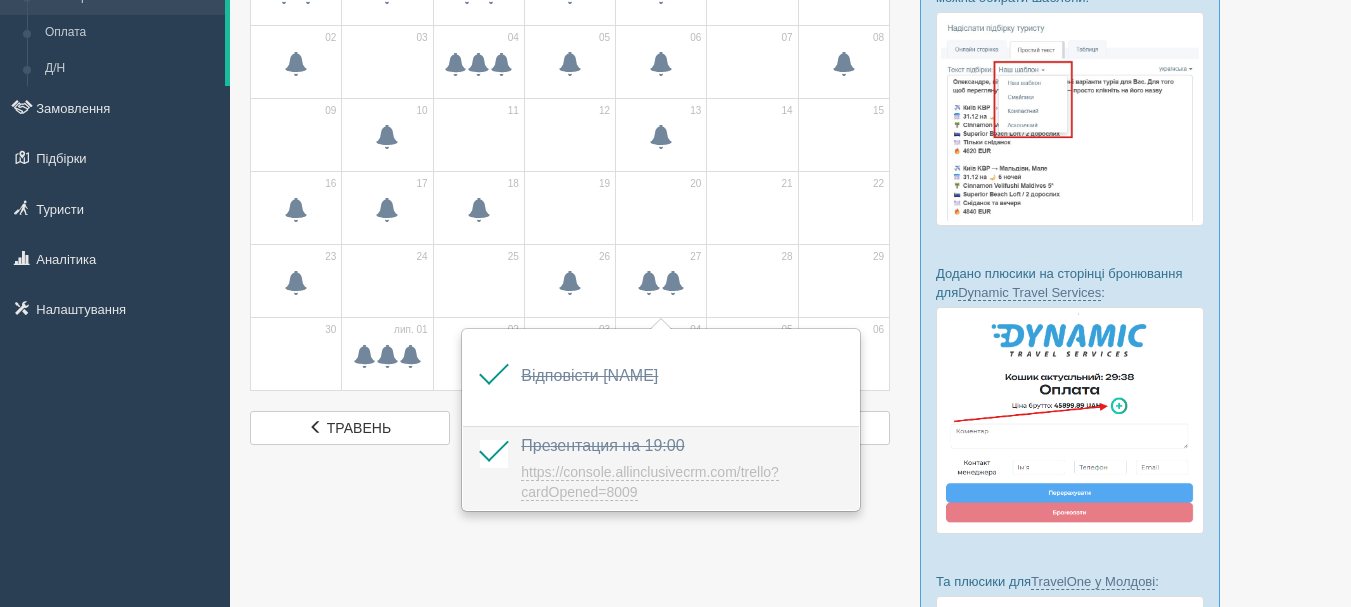 click on "https://console.allinclusivecrm.com/trello?cardOpened=8009" at bounding box center (650, 482) 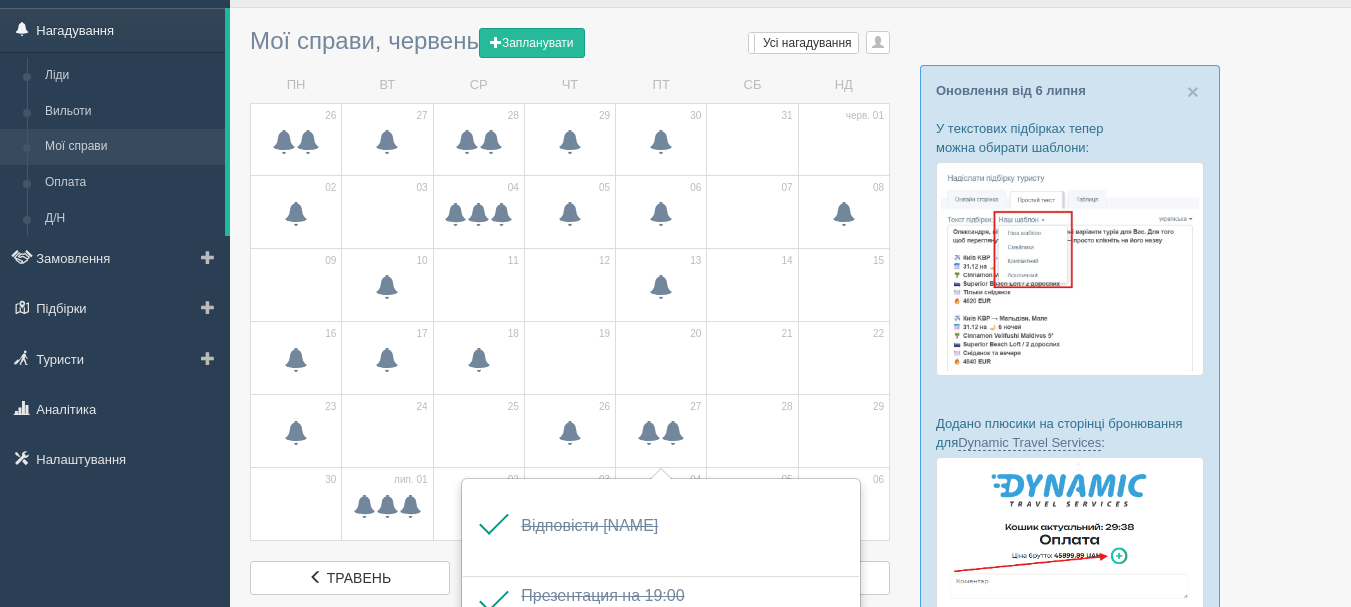 scroll, scrollTop: 0, scrollLeft: 0, axis: both 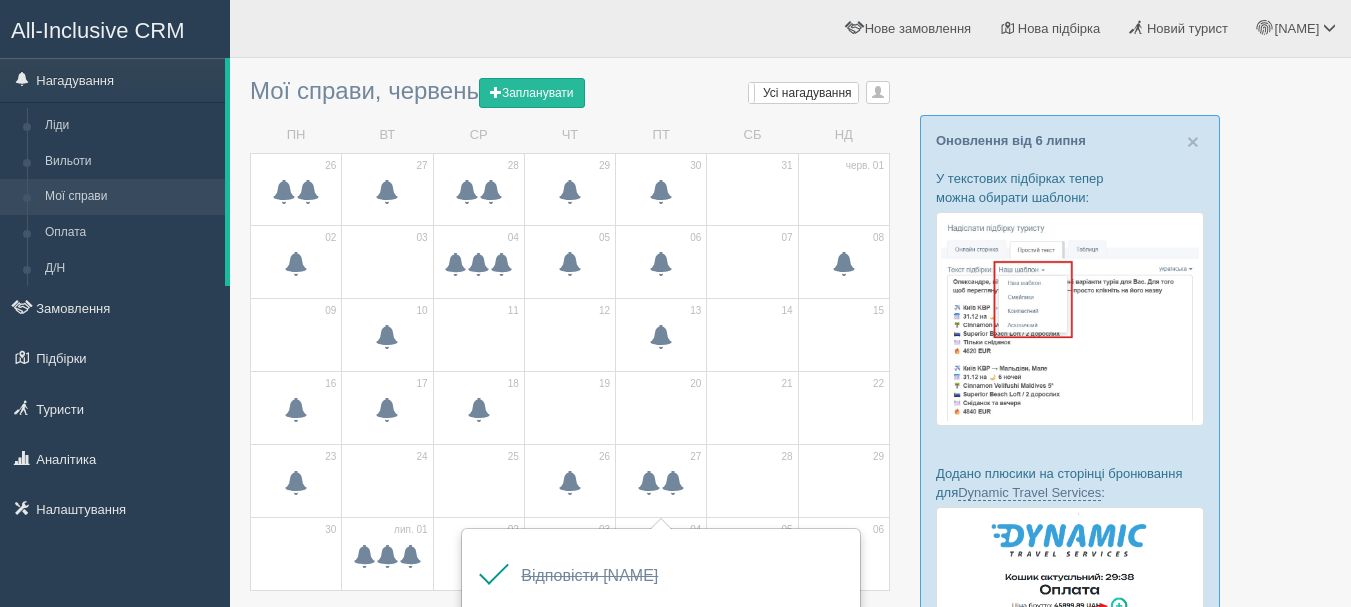 click on "All-Inclusive CRM" at bounding box center (98, 30) 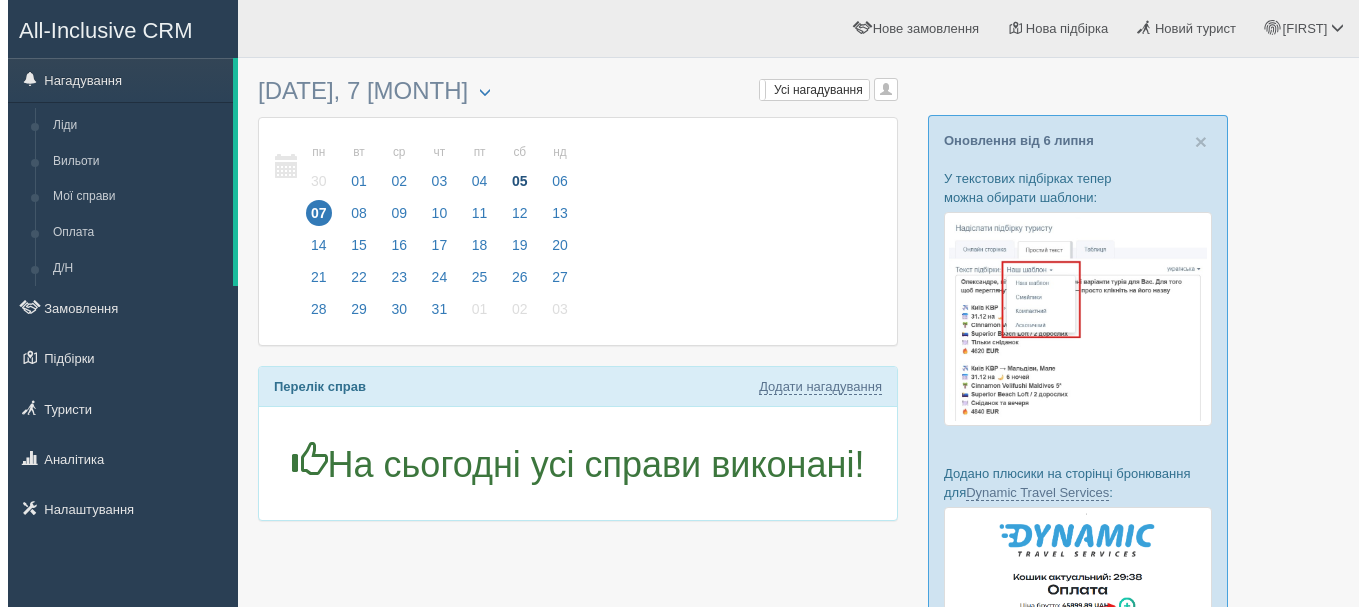 scroll, scrollTop: 0, scrollLeft: 0, axis: both 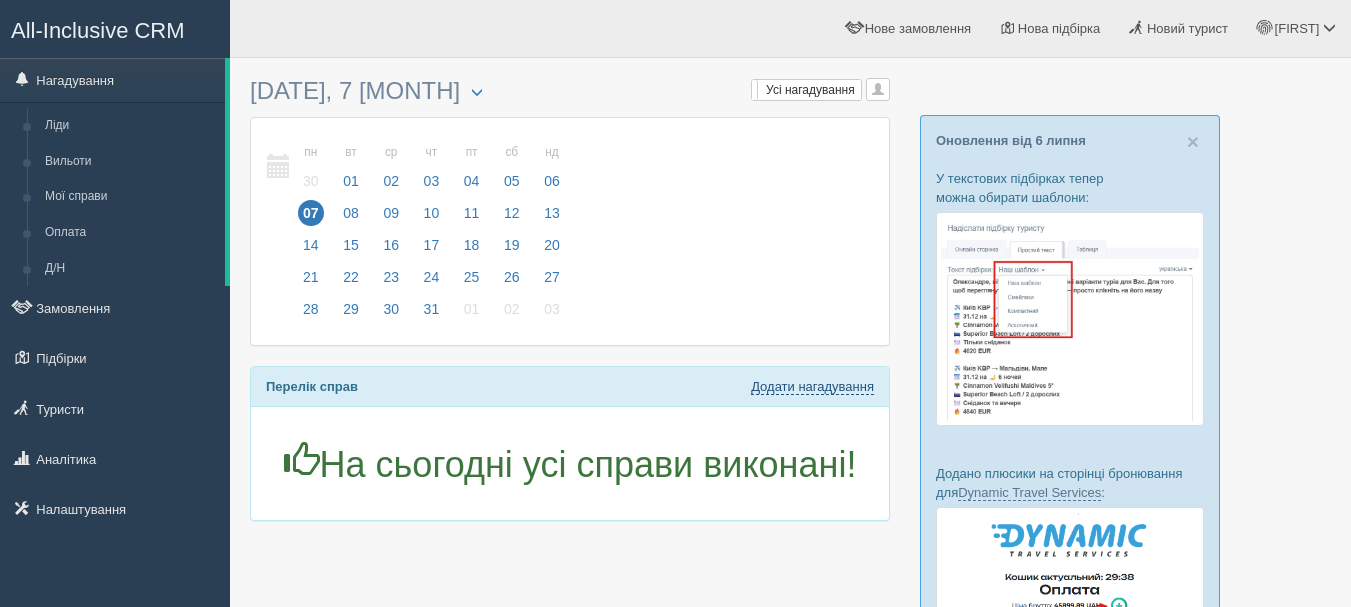 click on "Додати нагадування" at bounding box center (812, 387) 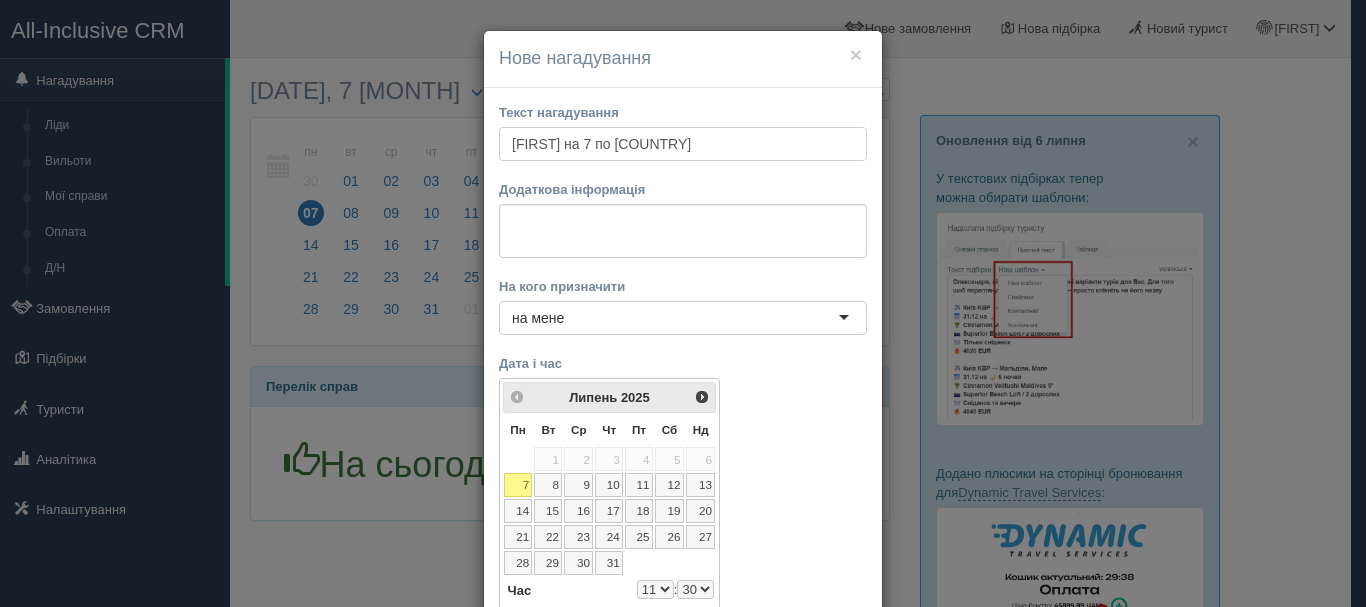 click on "[FIRST] на 7 по [COUNTRY]" at bounding box center (683, 144) 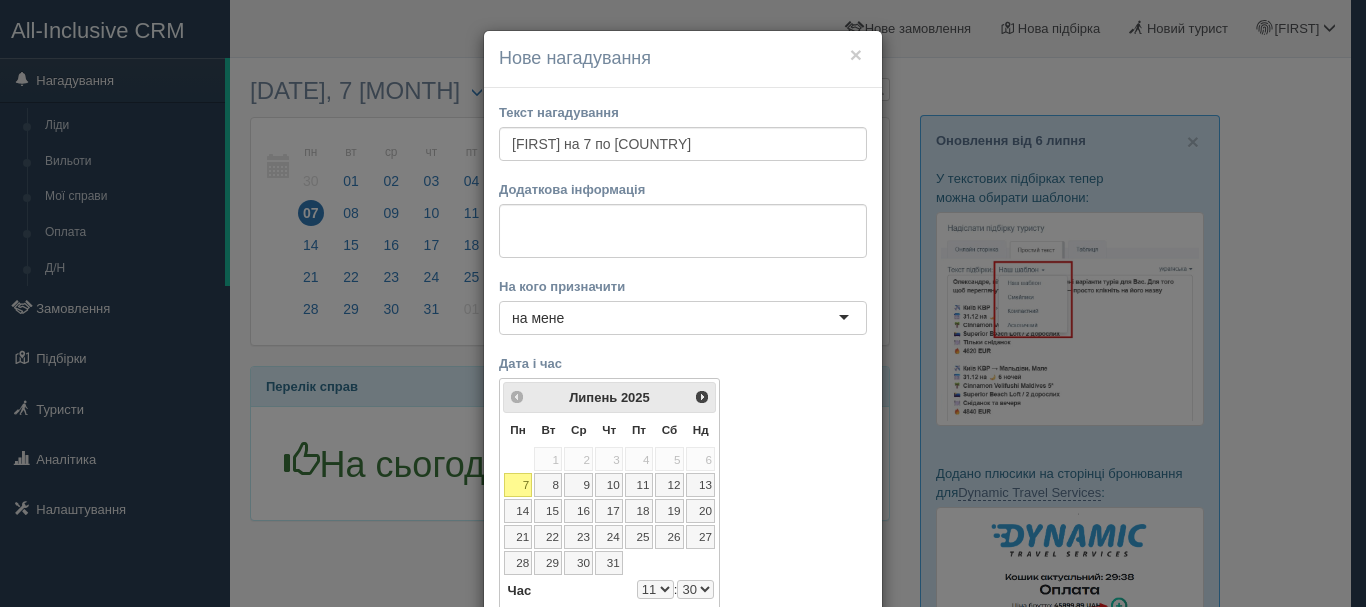 click on "Текст нагадування
[FIRST] на 7 по [COUNTRY]
Додаткова інформація
На кого призначити
на мене на мене на мене [FIRST] [LAST] [FIRST] [LAST] [FIRST] [LAST]
Дата і час
<Попер Наст> [MONTH]   2025 Пн Вт Ср Чт Пт Сб Нд   1 2 3 4 5 6 7 8 9 10 11 12 13 14 15 16 17 18 19 20 21 22 23 24 25 26 27 28 29 30 31       Час 11:30 Години 0 1 2 3 4 5 6 7 8 9 10 11 12 13 14 15 16 17 18 19 20 21 Хвилини 00 05 10 15 20 25 30 35 40 45 50 55 Секунди 00 01 02 03 04 05 06 07 08 09 10 11 12 13 14 15 16 17 18 19 20 21" at bounding box center [683, 362] 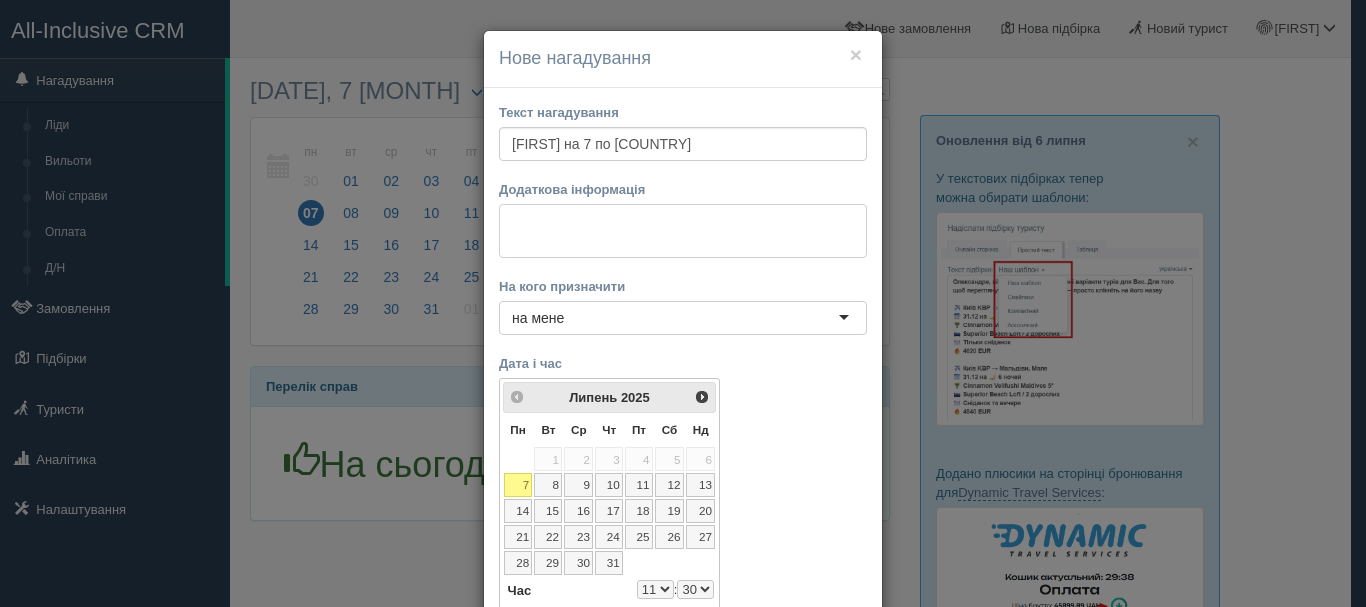 click at bounding box center [683, 231] 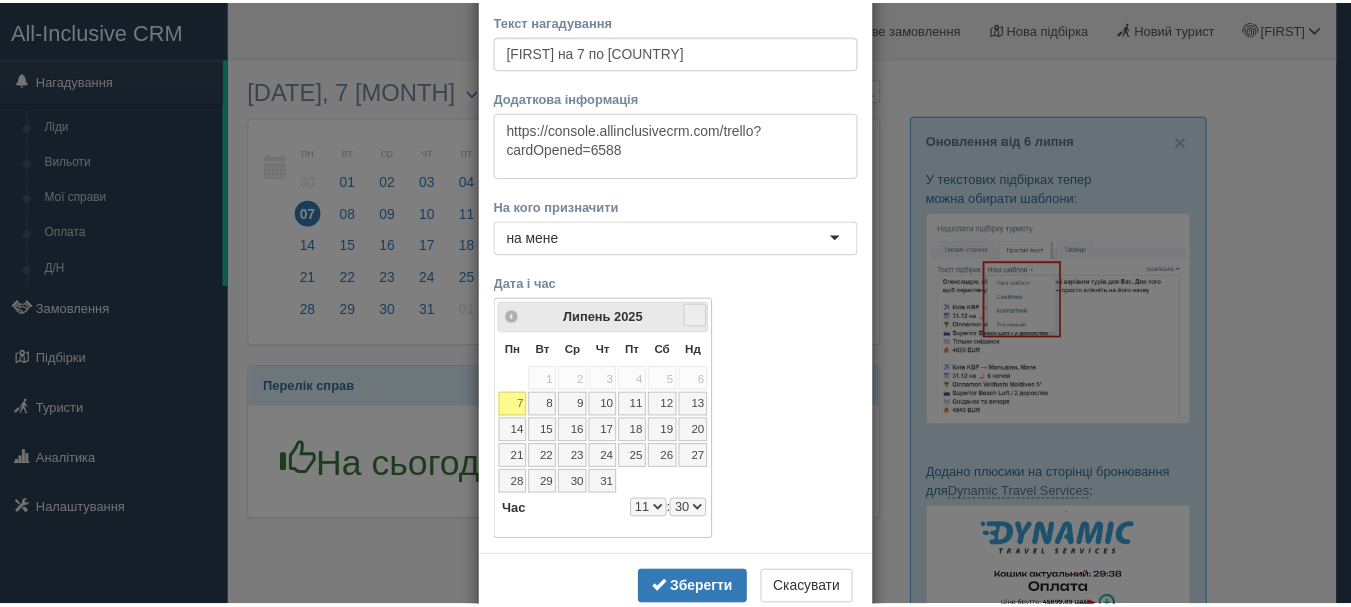 scroll, scrollTop: 100, scrollLeft: 0, axis: vertical 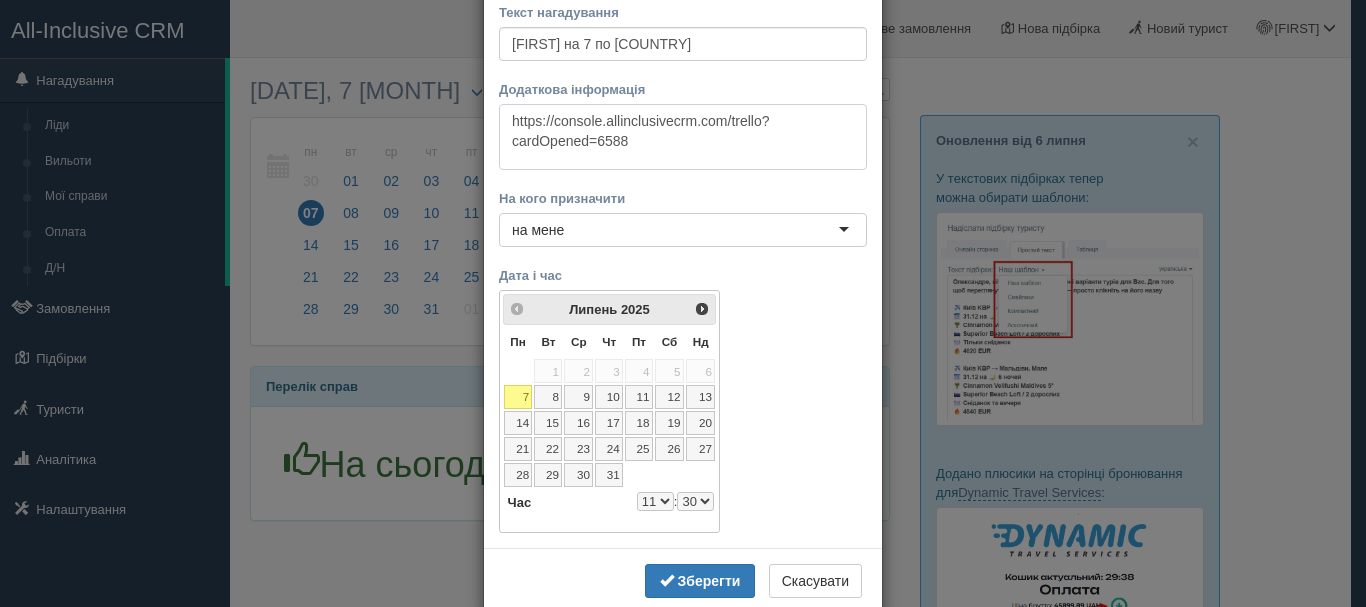 type on "https://console.allinclusivecrm.com/trello?cardOpened=6588" 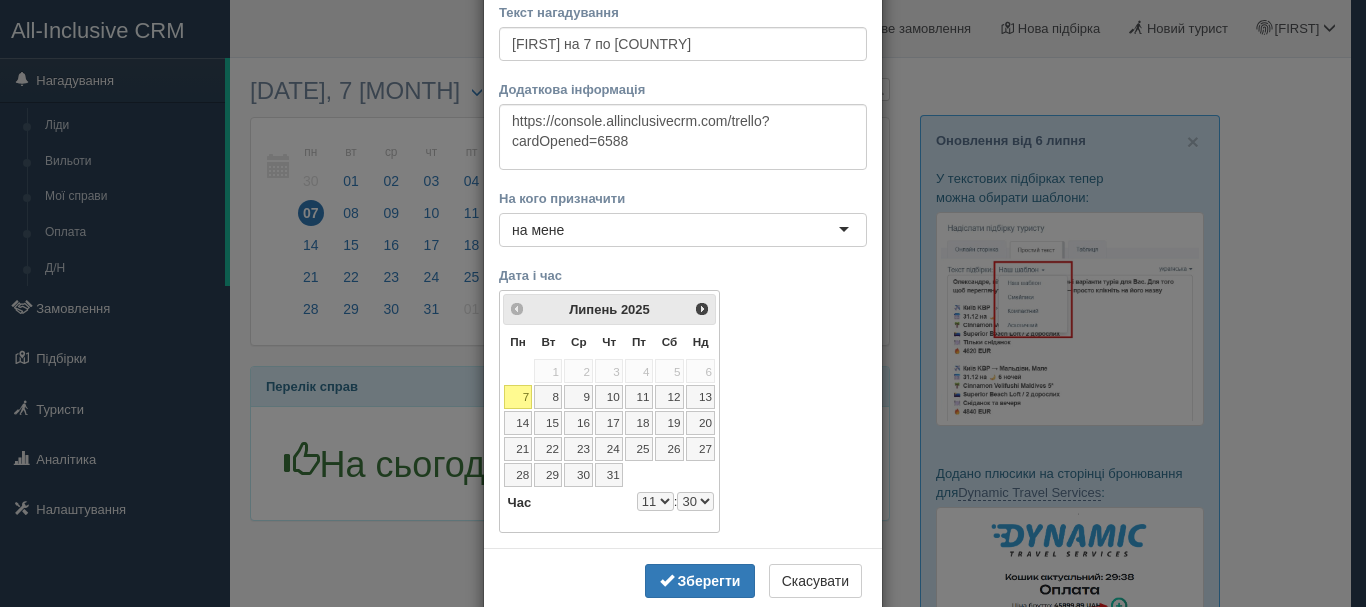 click on "0 1 2 3 4 5 6 7 8 9 10 11 12 13 14 15 16 17 18 19 20 21 22 23" at bounding box center [655, 501] 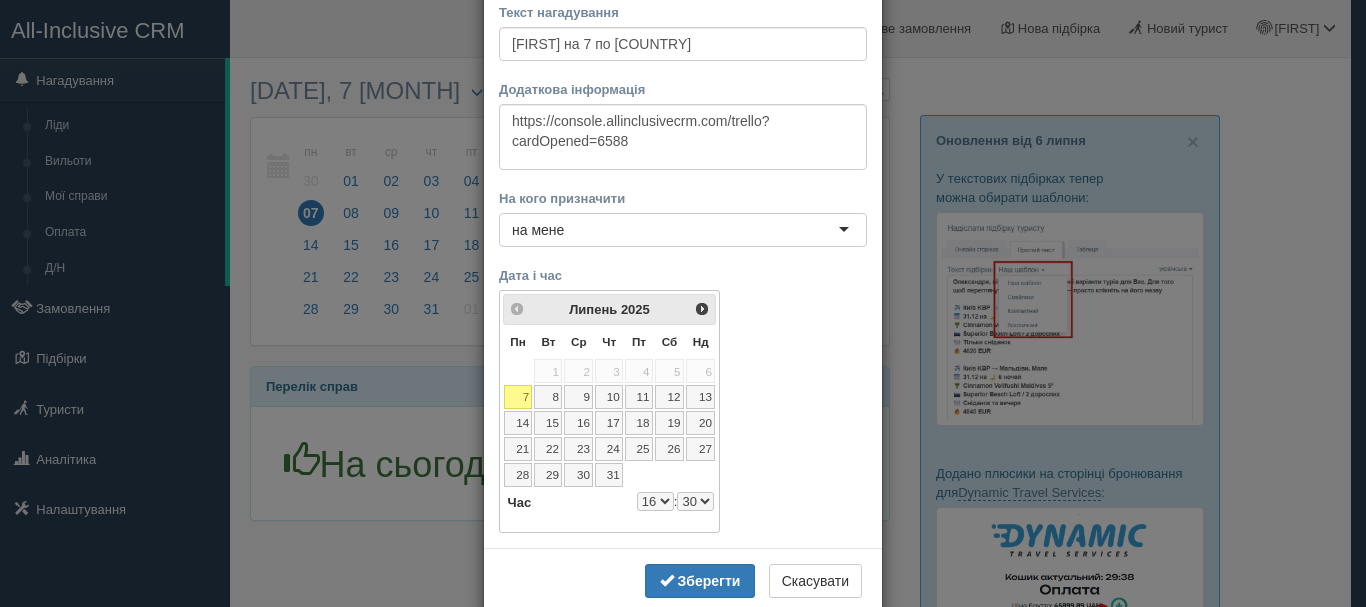 click on "00 05 10 15 20 25 30 35 40 45 50 55" at bounding box center (695, 501) 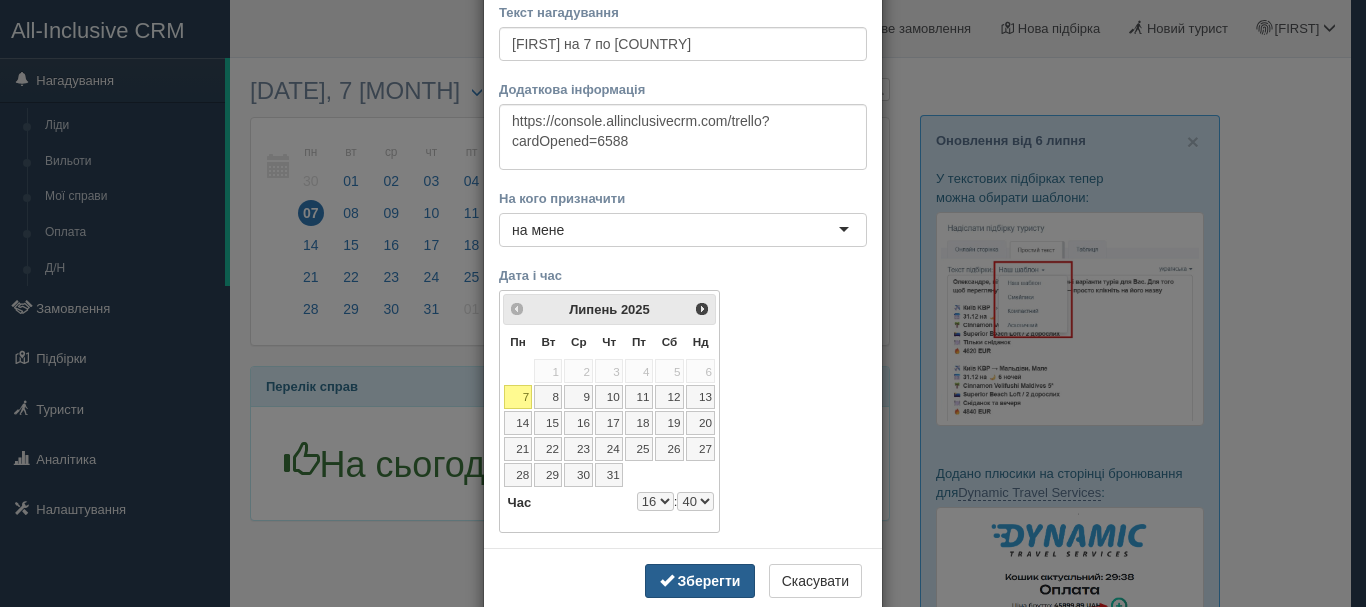 click on "Зберегти" at bounding box center [709, 581] 